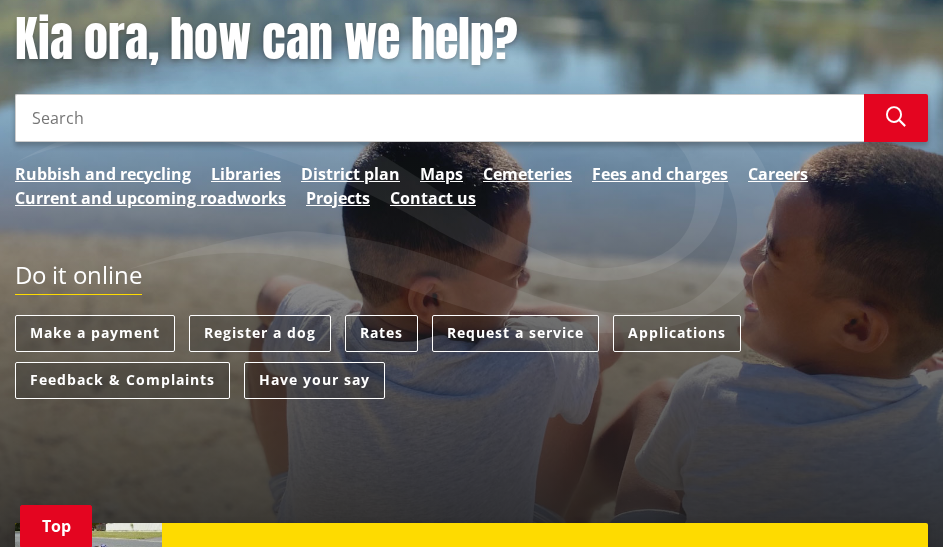 scroll, scrollTop: 120, scrollLeft: 0, axis: vertical 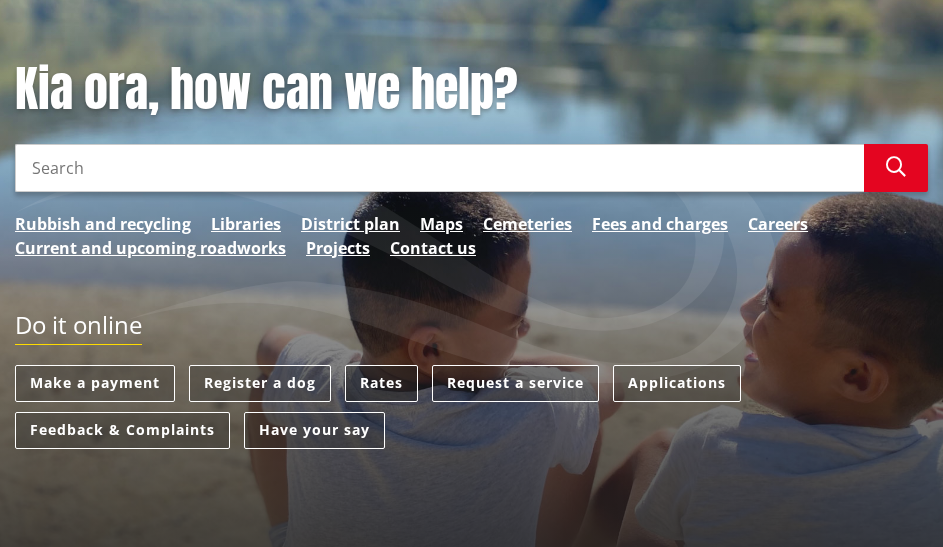 click on "Rates" at bounding box center [381, 383] 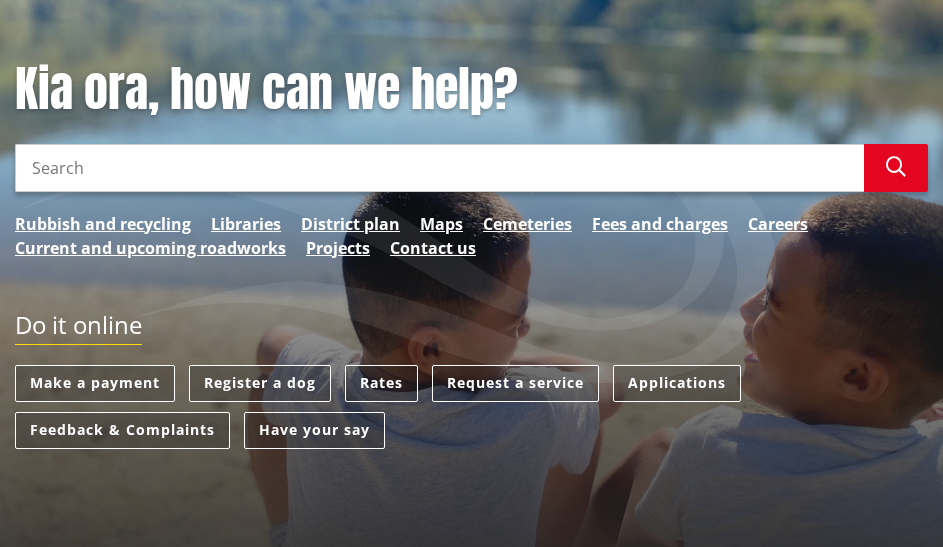 click on "Search" at bounding box center [439, 168] 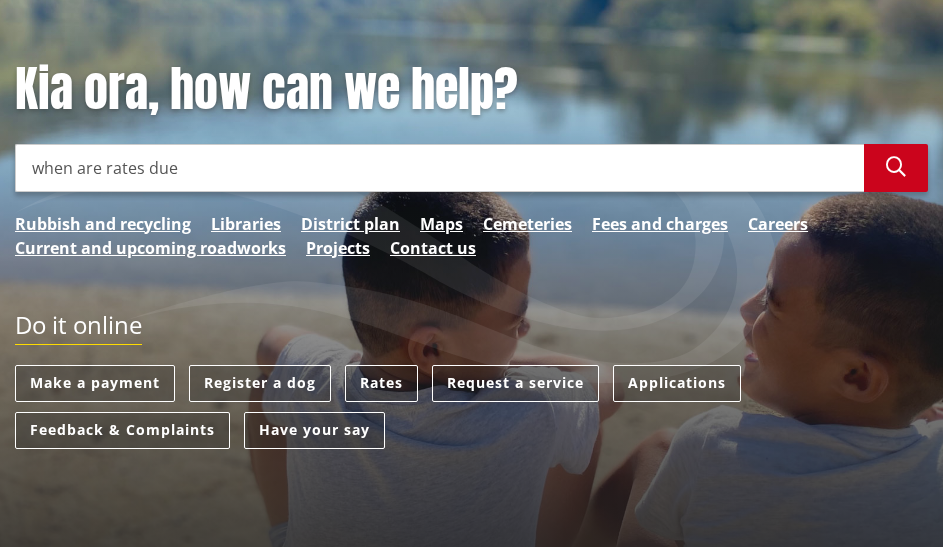 type on "when are rates due" 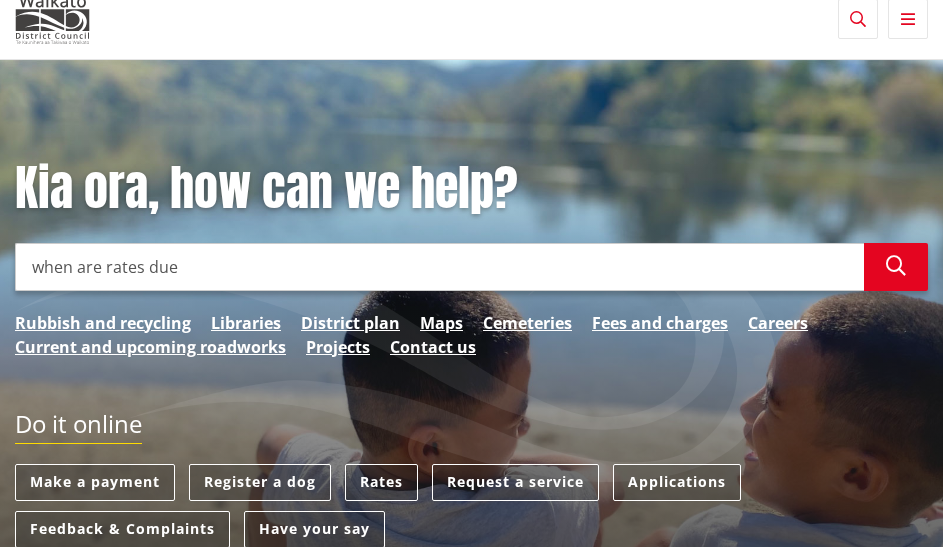 scroll, scrollTop: 0, scrollLeft: 0, axis: both 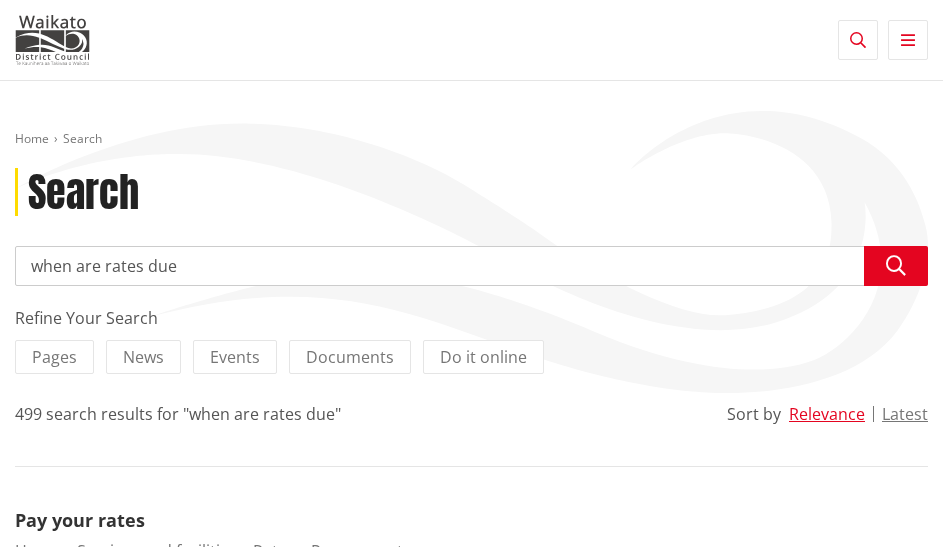 drag, startPoint x: 61, startPoint y: 272, endPoint x: -119, endPoint y: 246, distance: 181.86809 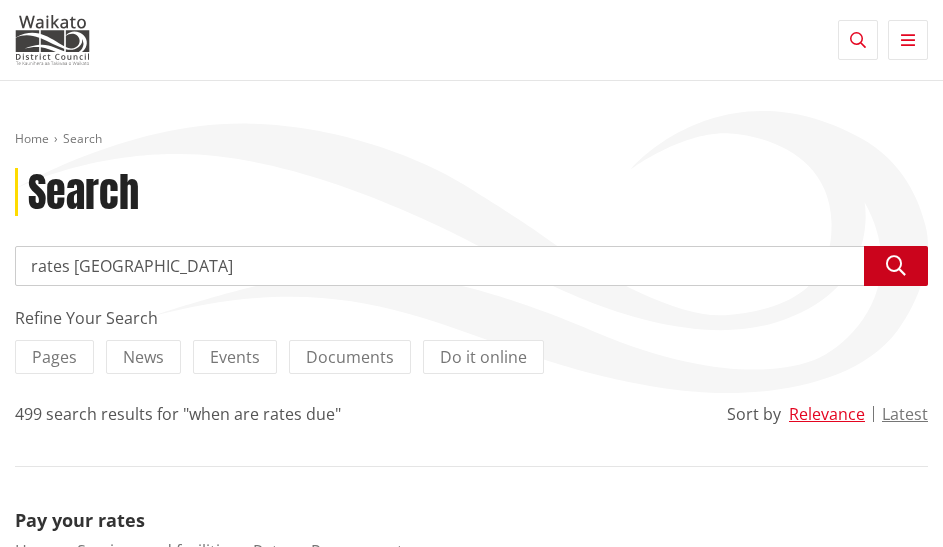 type on "rates [GEOGRAPHIC_DATA]" 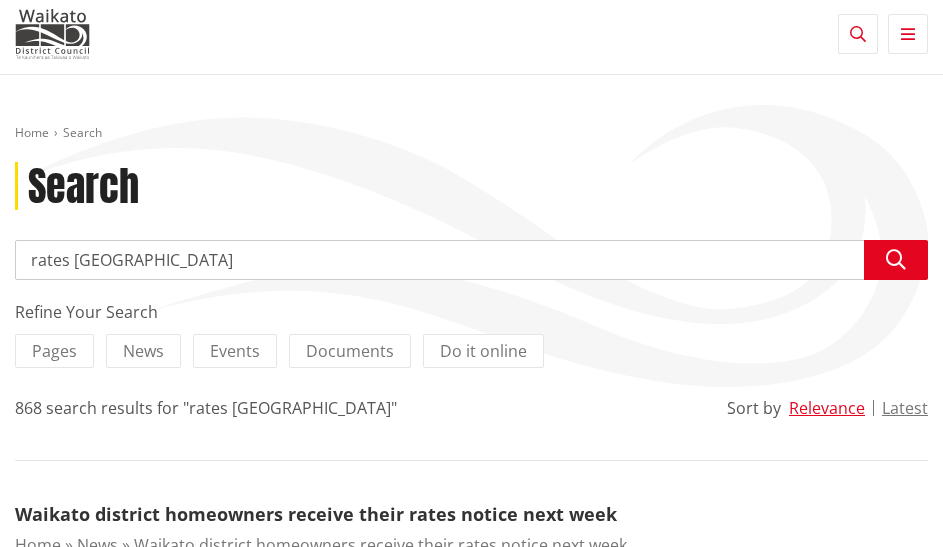 scroll, scrollTop: 0, scrollLeft: 0, axis: both 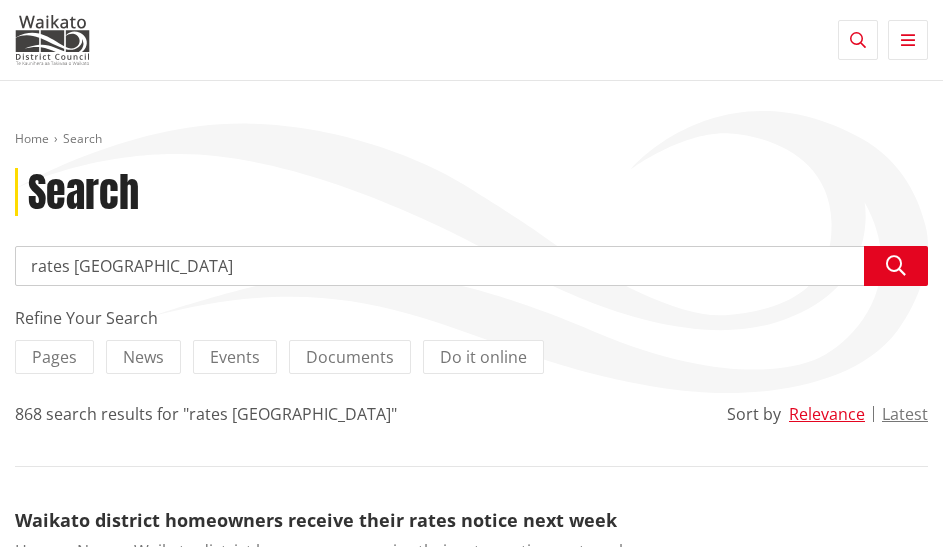 click at bounding box center [908, 40] 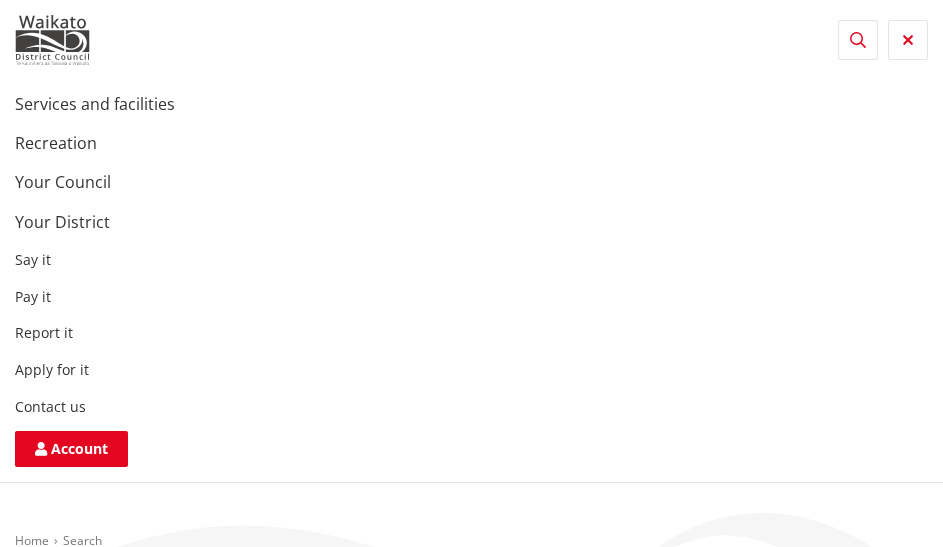 click on "Toggle navigation" at bounding box center (908, 40) 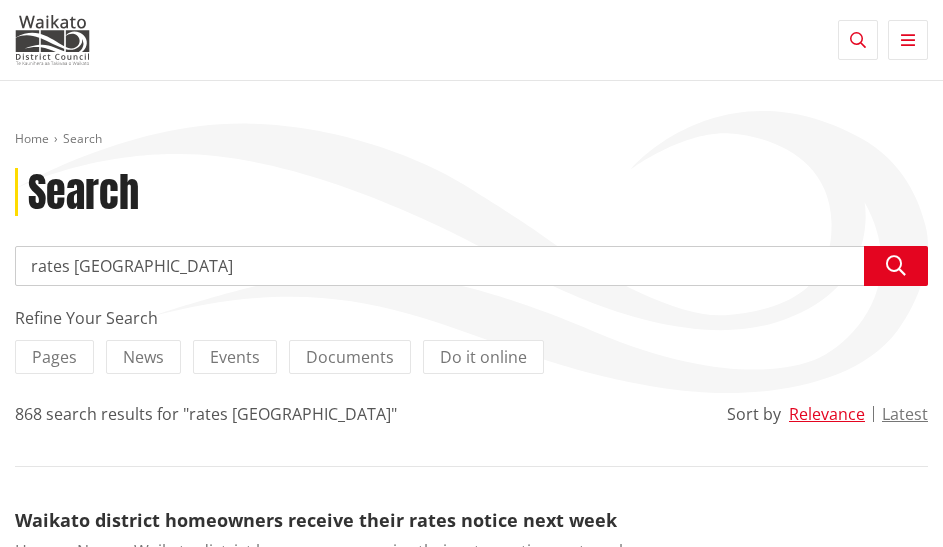 click at bounding box center [858, 40] 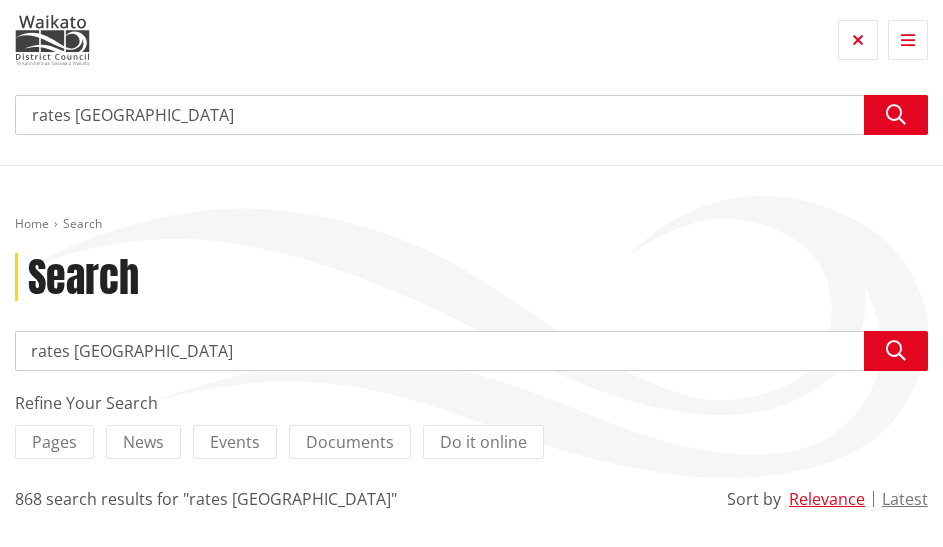 click at bounding box center (858, 40) 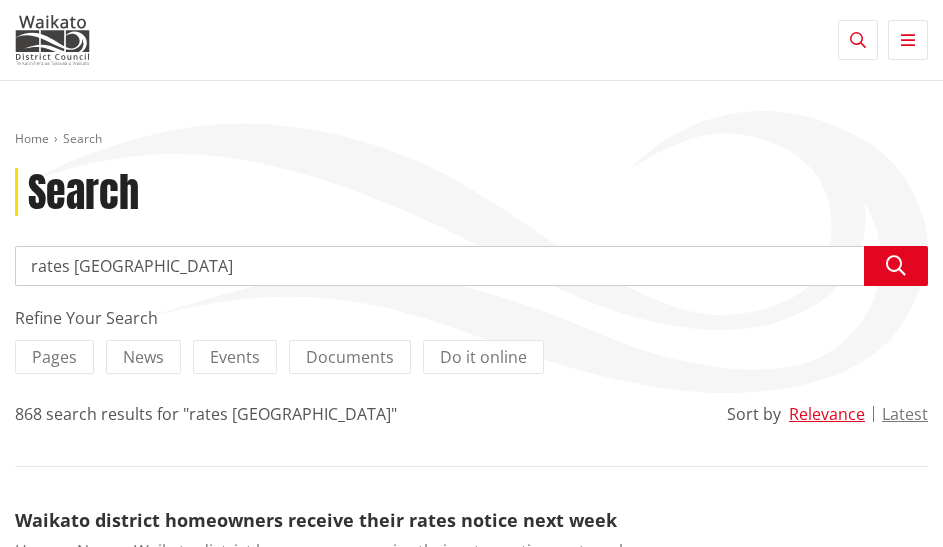 click on "rates [GEOGRAPHIC_DATA]" at bounding box center (471, 266) 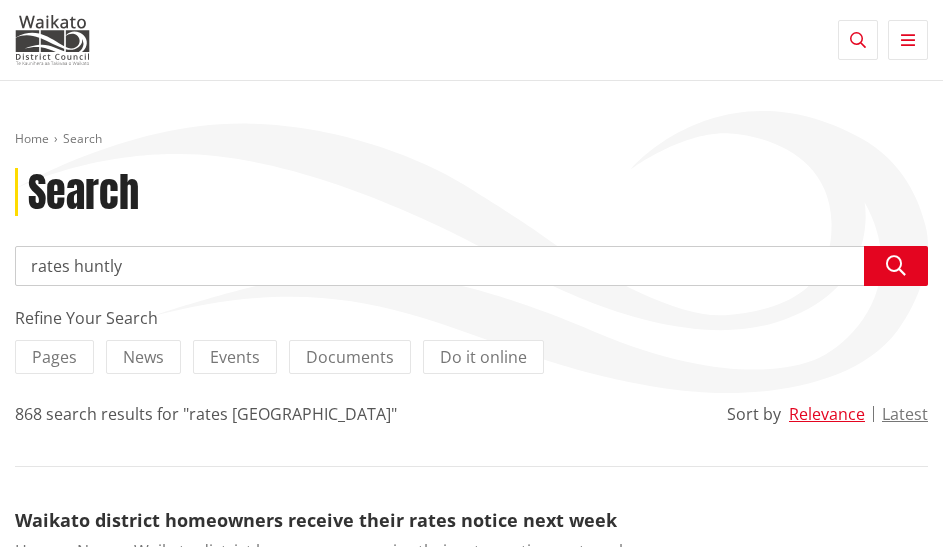 type on "rates huntly" 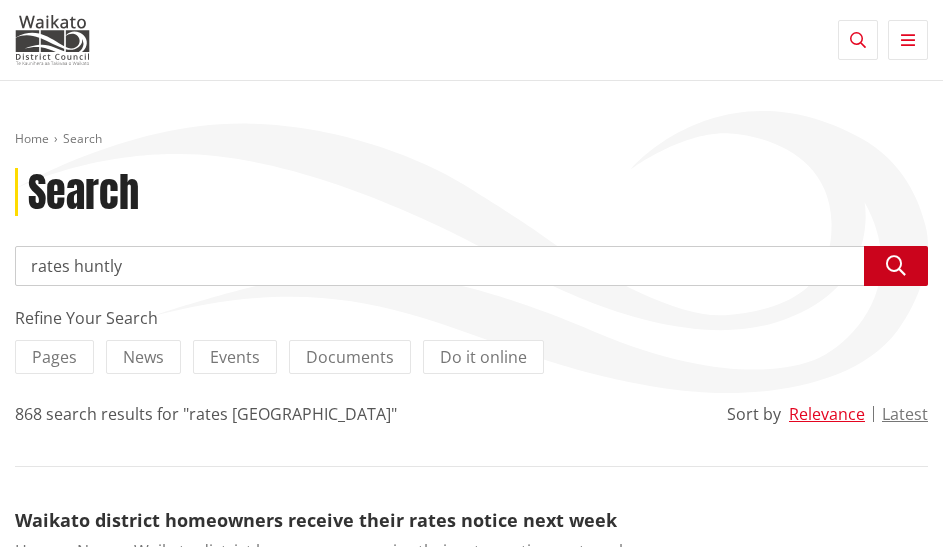 click at bounding box center (896, 266) 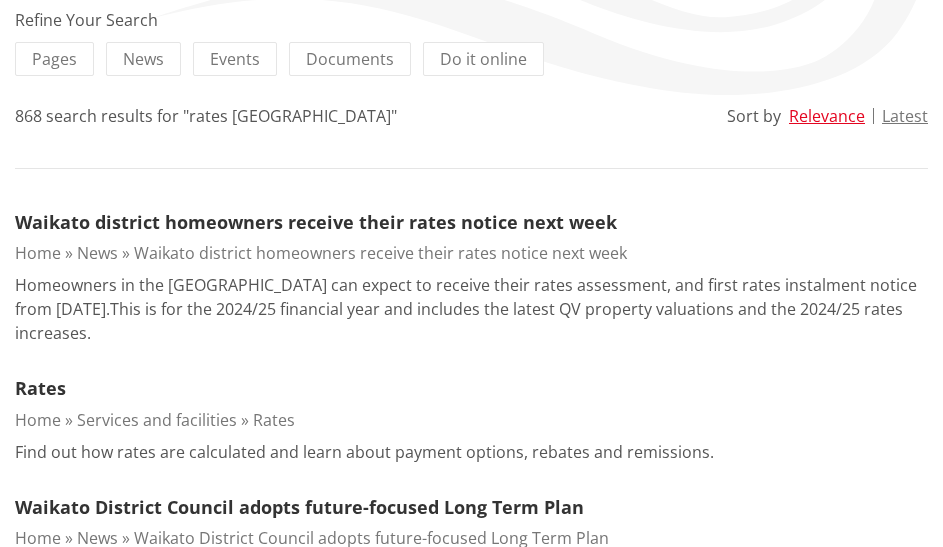 scroll, scrollTop: 300, scrollLeft: 0, axis: vertical 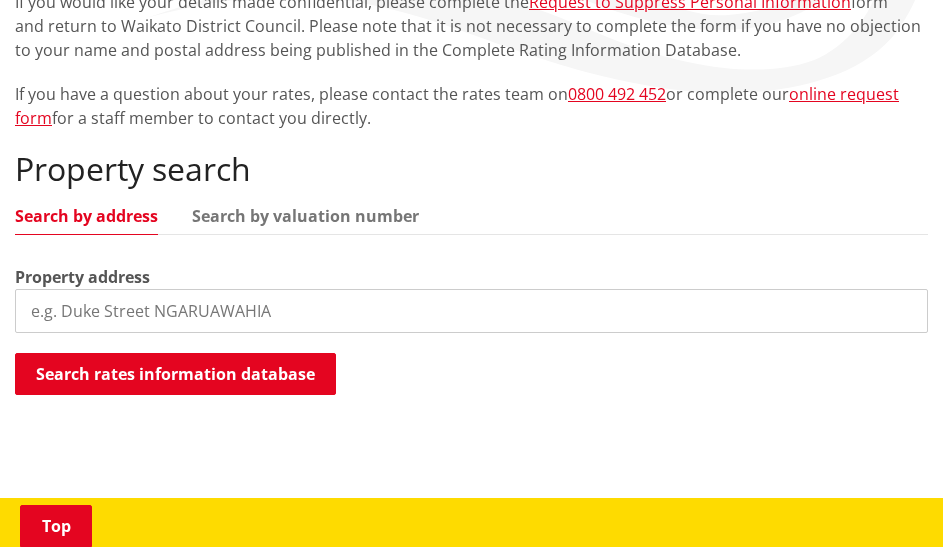 click at bounding box center (471, 311) 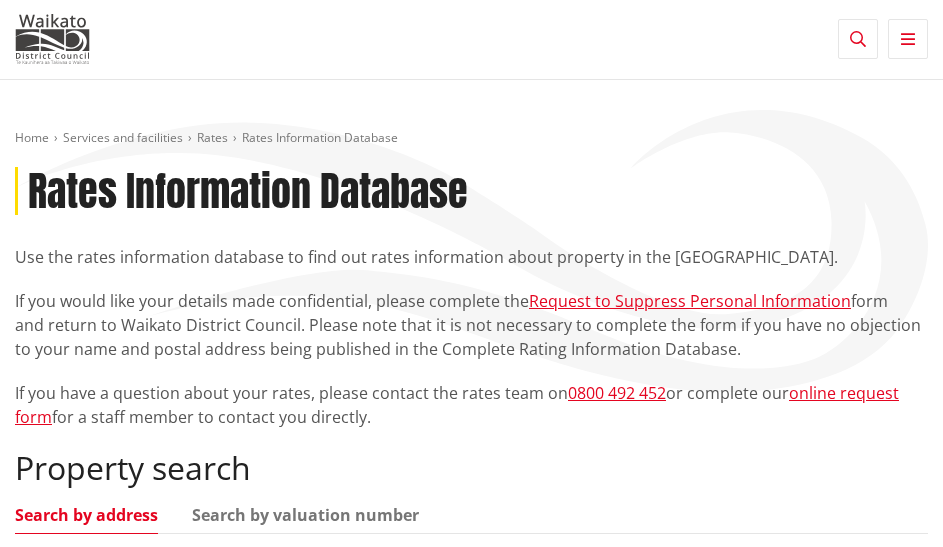 scroll, scrollTop: 0, scrollLeft: 0, axis: both 